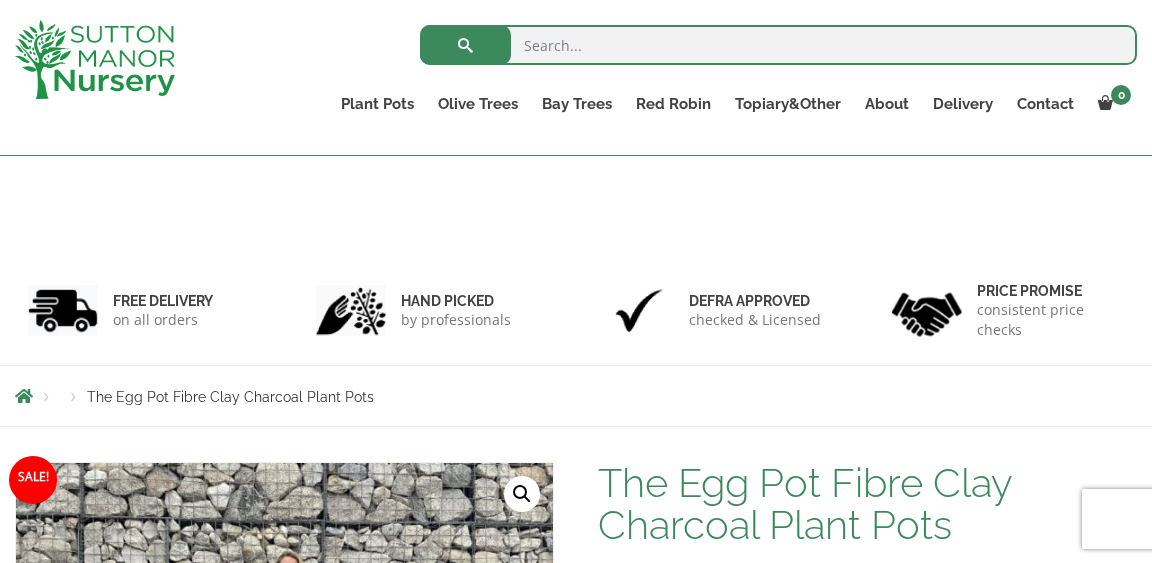 select on "Click here to buy The Largest Pot In The Picture" 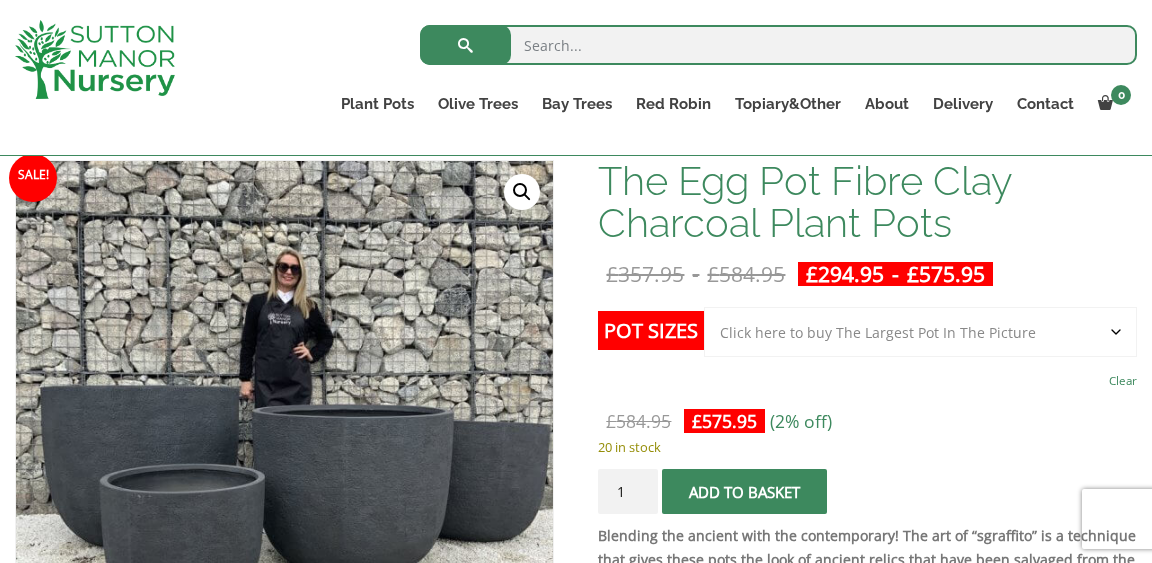 scroll, scrollTop: 290, scrollLeft: 0, axis: vertical 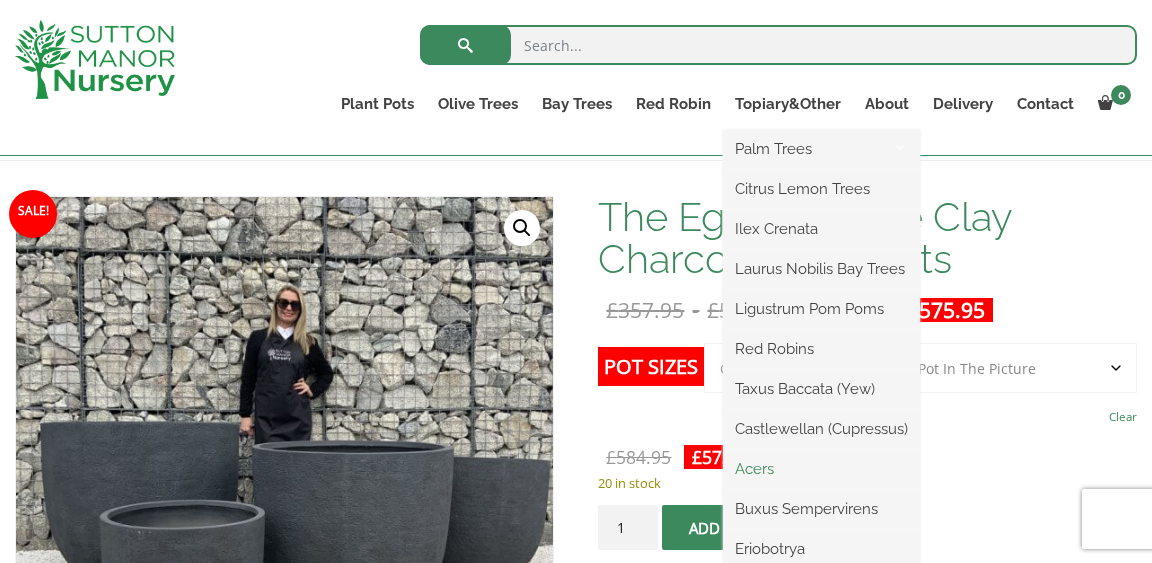 click on "Acers" at bounding box center (821, 469) 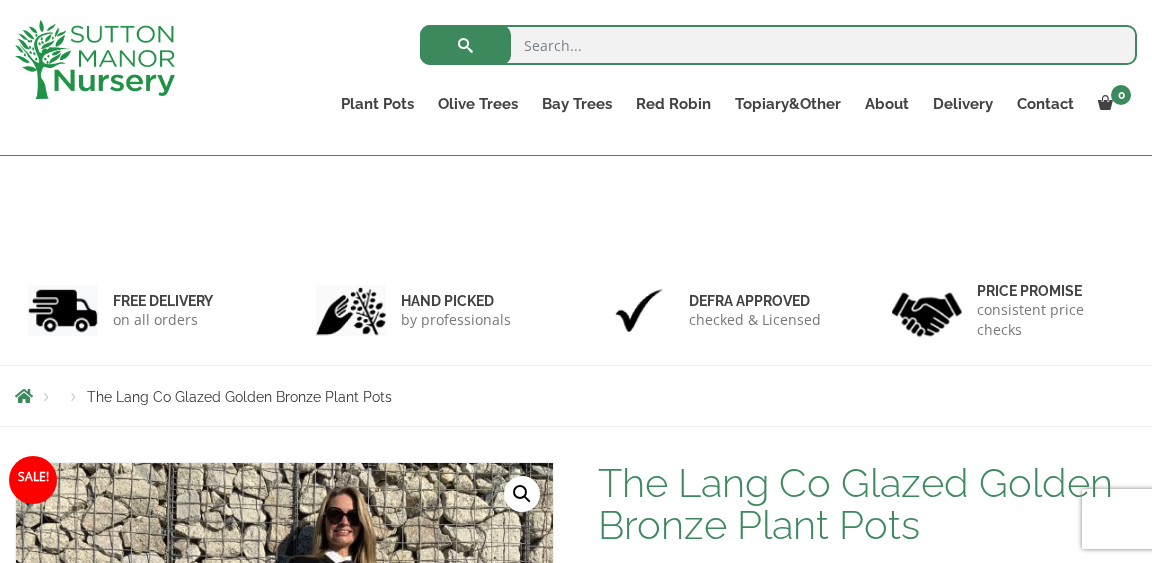 select on "Largest pot In The Picture" 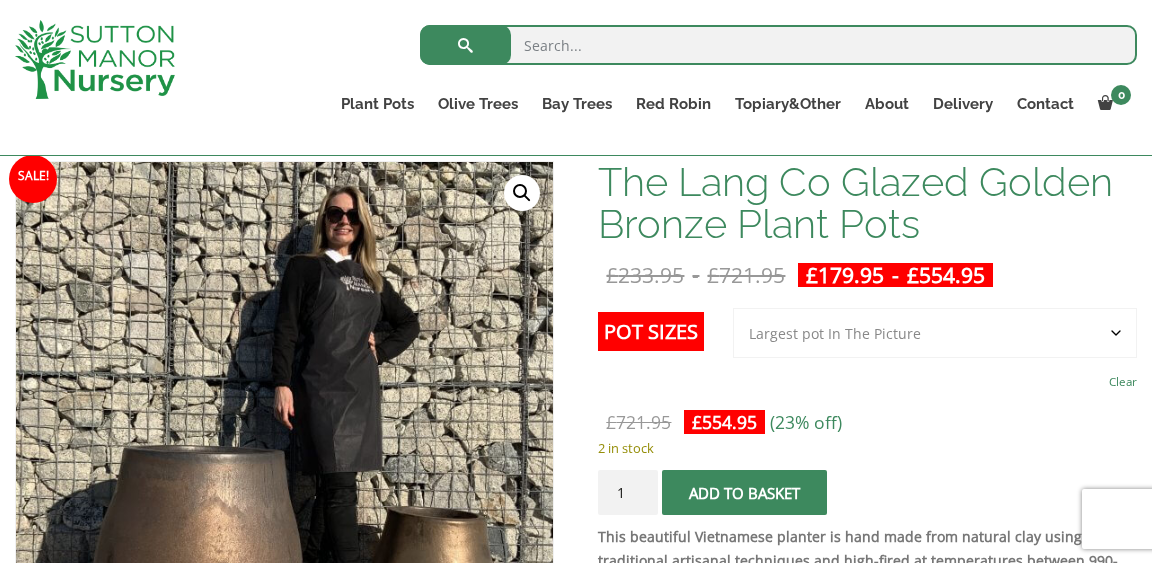scroll, scrollTop: 293, scrollLeft: 0, axis: vertical 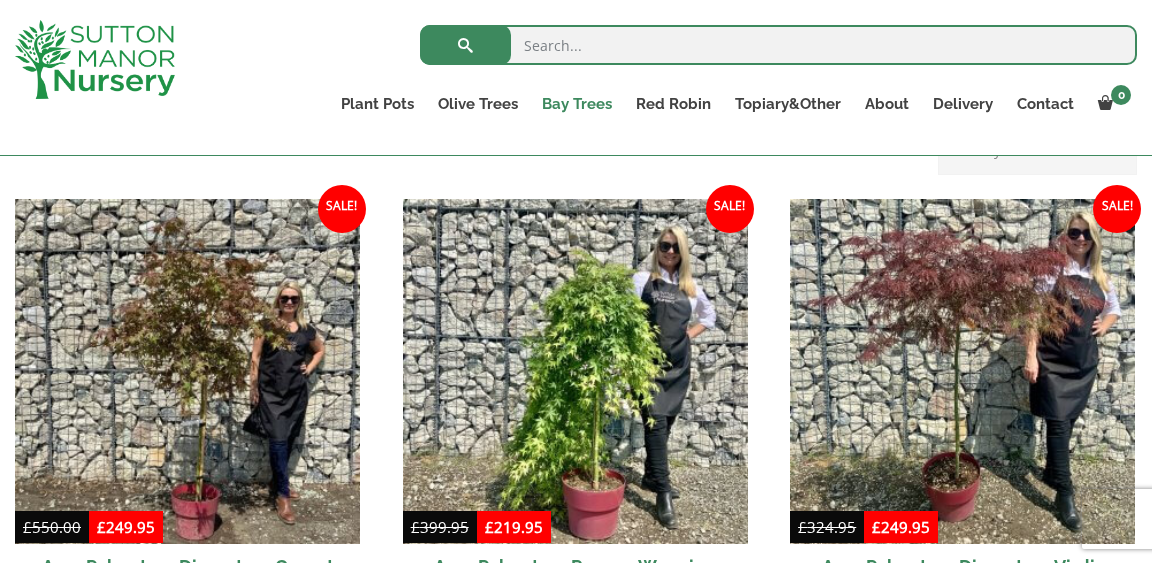 click on "Bay Trees" at bounding box center (577, 104) 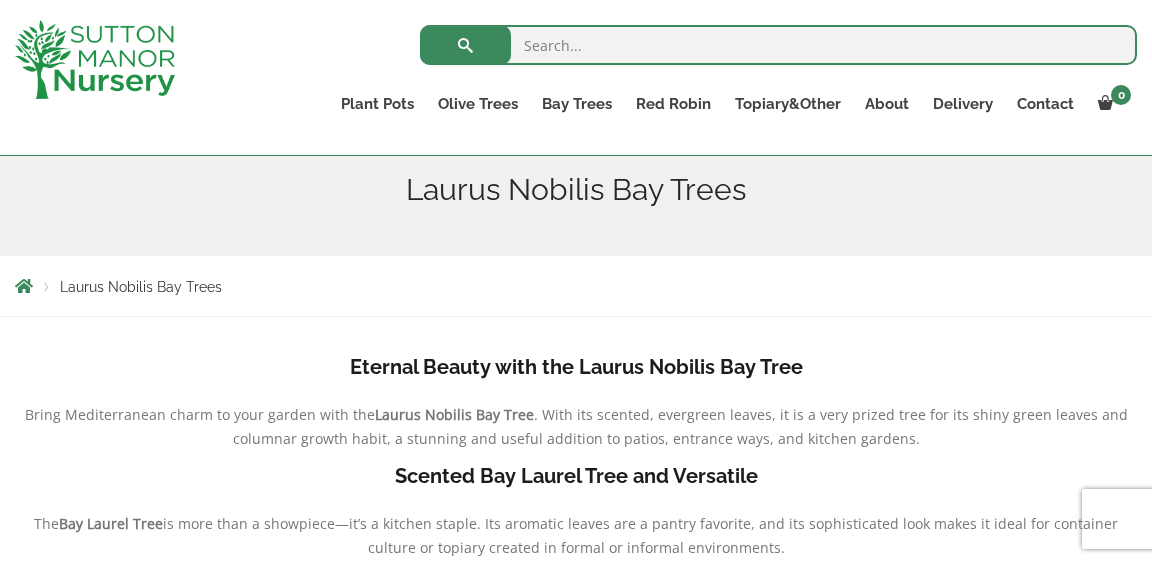 scroll, scrollTop: 238, scrollLeft: 0, axis: vertical 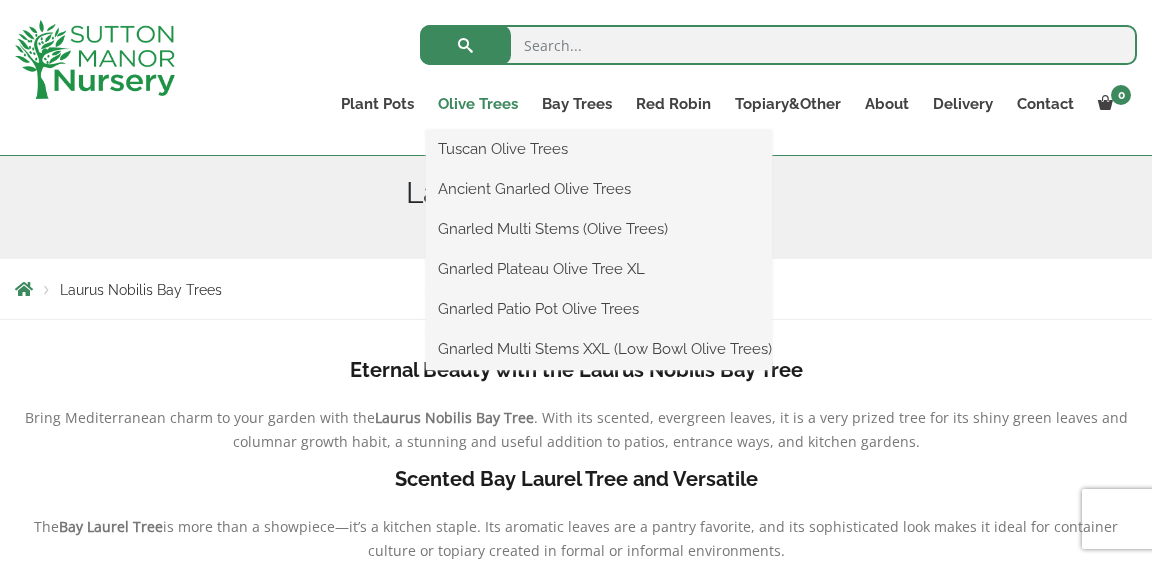 click on "Olive Trees" at bounding box center [478, 104] 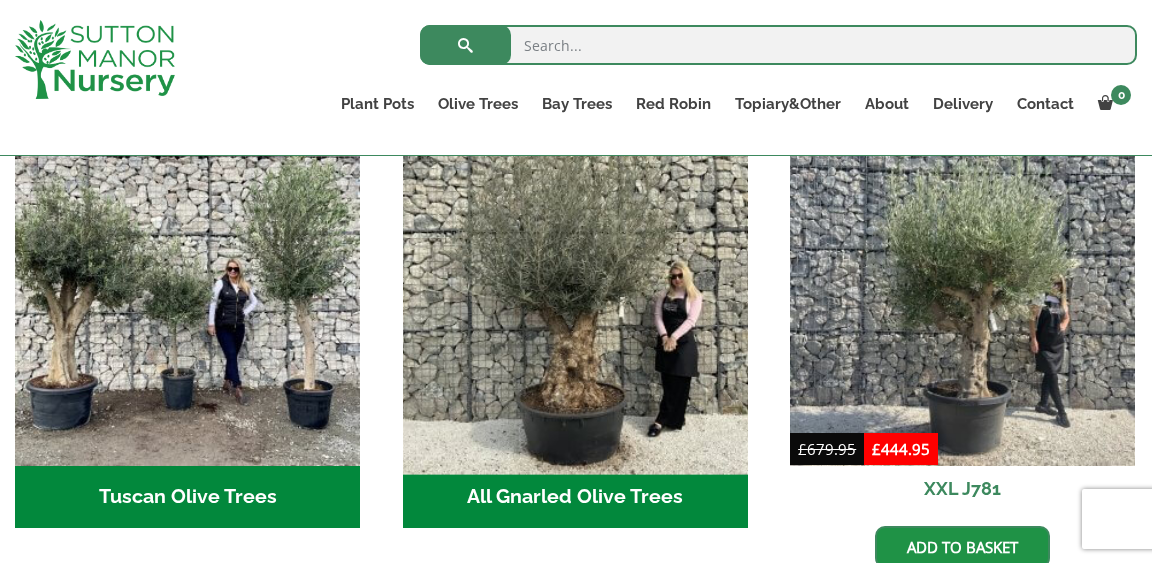 scroll, scrollTop: 751, scrollLeft: 0, axis: vertical 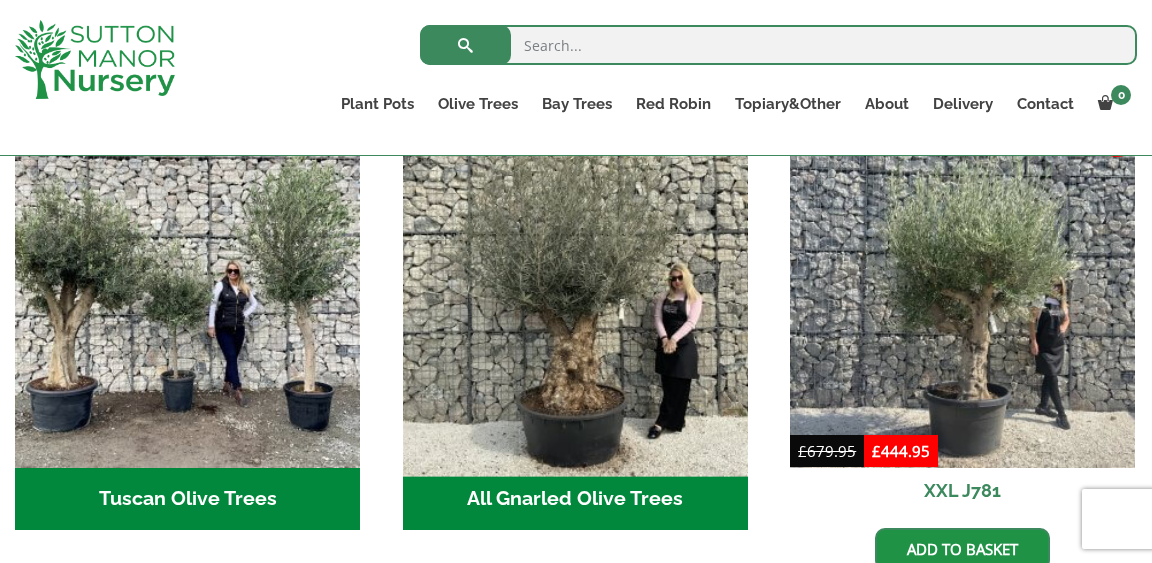 click at bounding box center (575, 296) 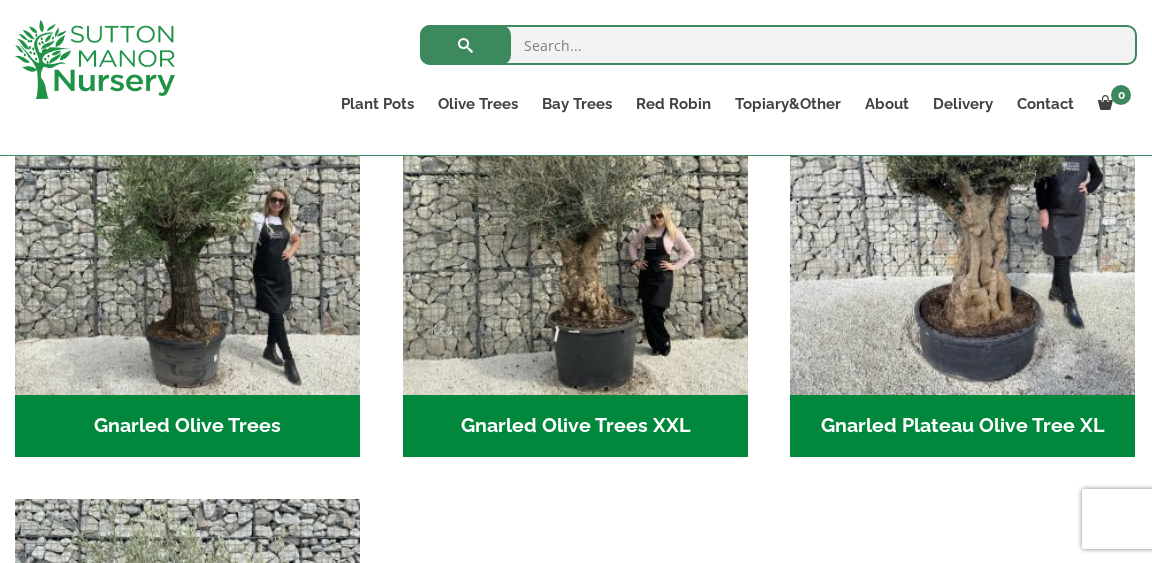 scroll, scrollTop: 544, scrollLeft: 0, axis: vertical 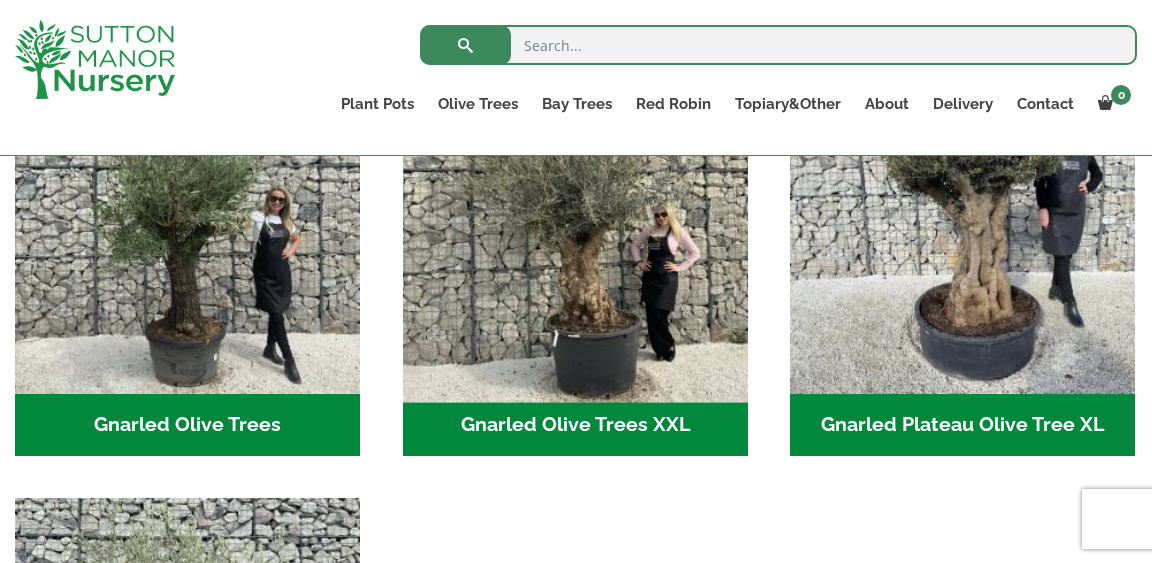 click at bounding box center (575, 222) 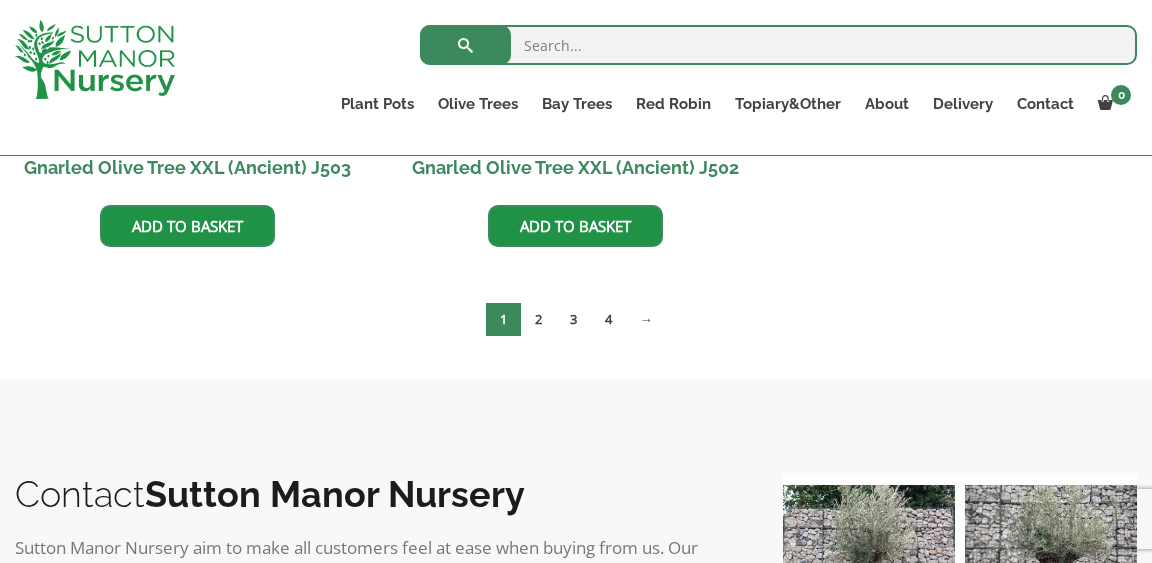 scroll, scrollTop: 3802, scrollLeft: 0, axis: vertical 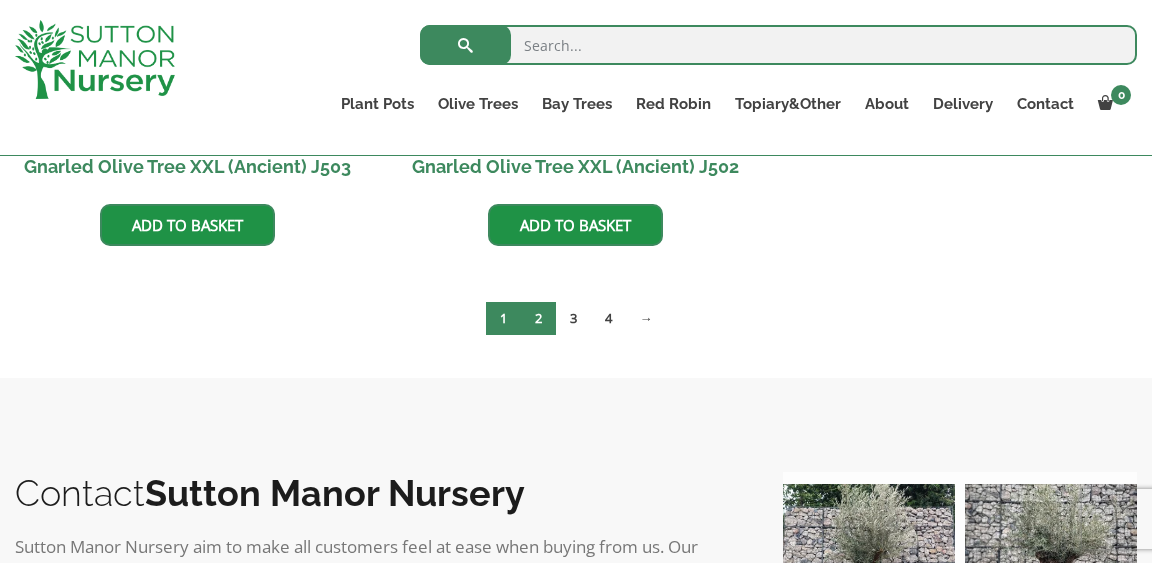 click on "2" at bounding box center [538, 318] 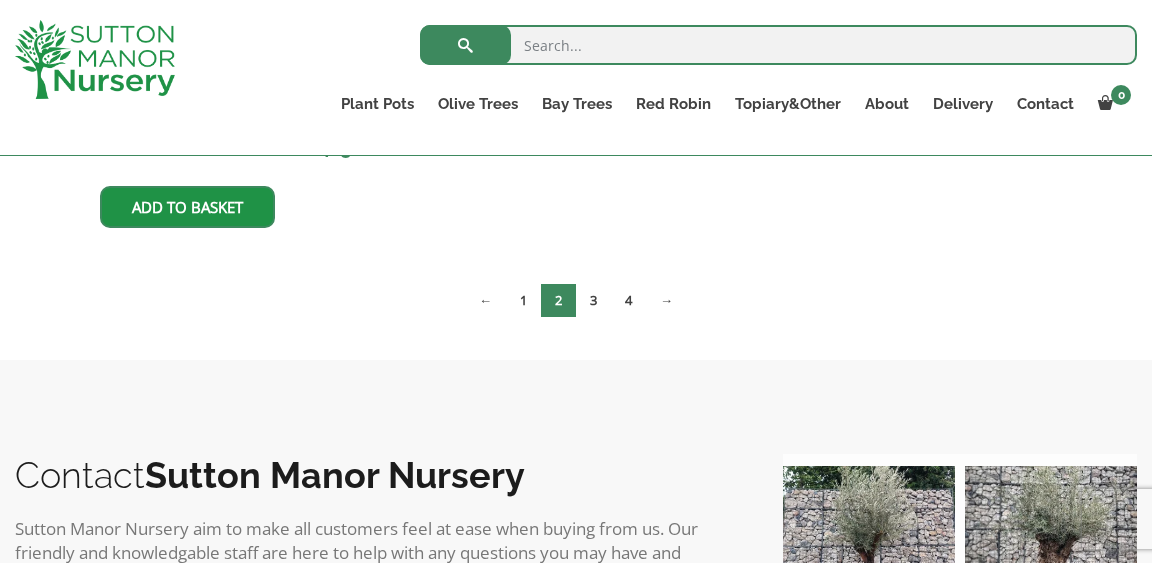 scroll, scrollTop: 3810, scrollLeft: 0, axis: vertical 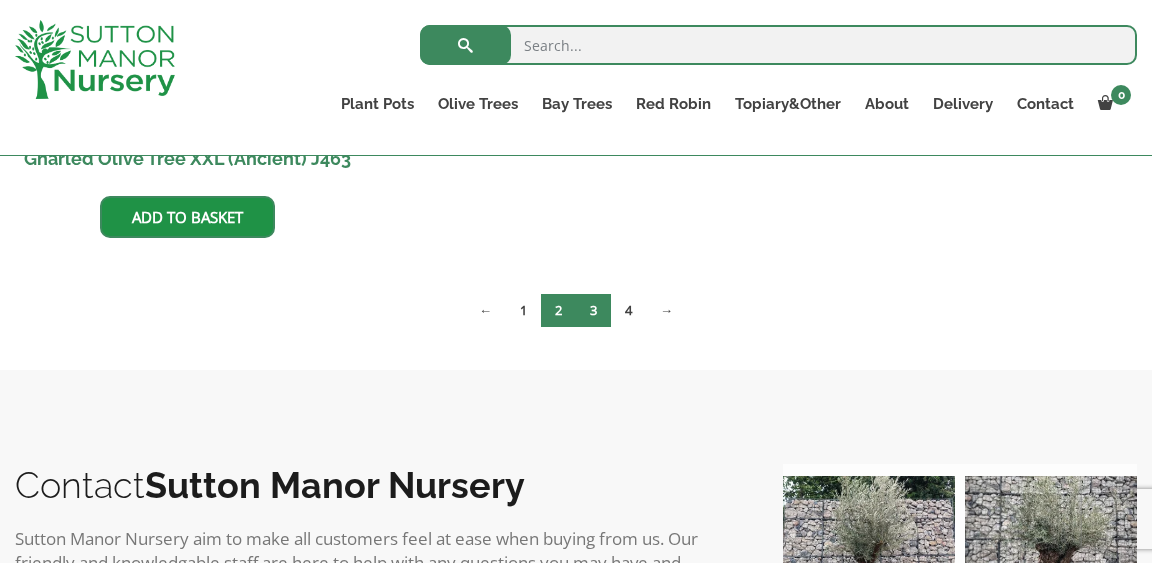click on "3" at bounding box center (593, 310) 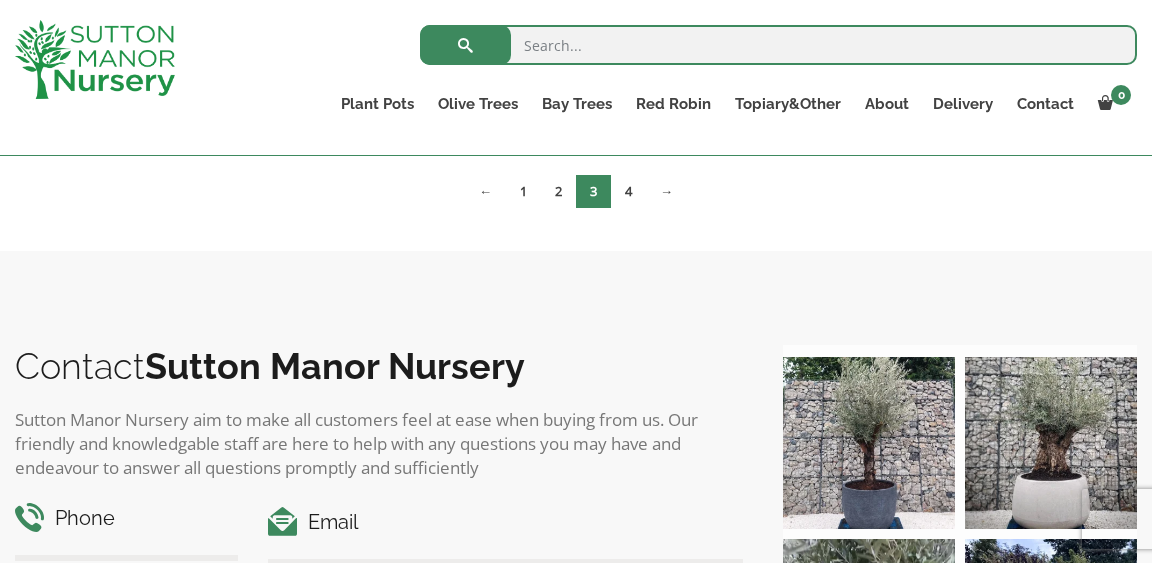 scroll, scrollTop: 3930, scrollLeft: 0, axis: vertical 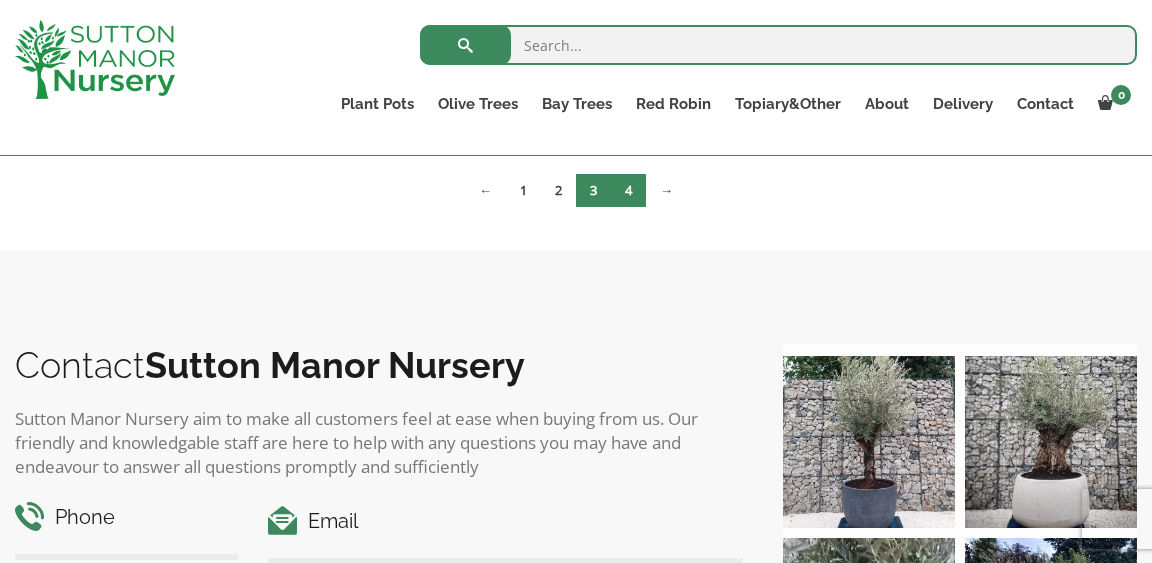 click on "4" at bounding box center [628, 190] 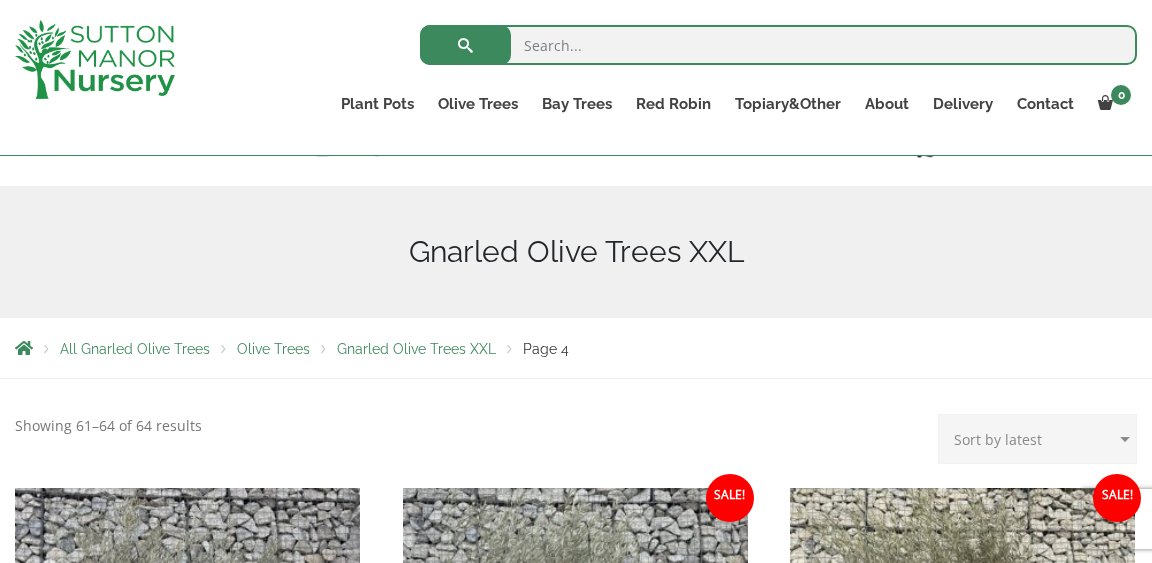 scroll, scrollTop: 178, scrollLeft: 0, axis: vertical 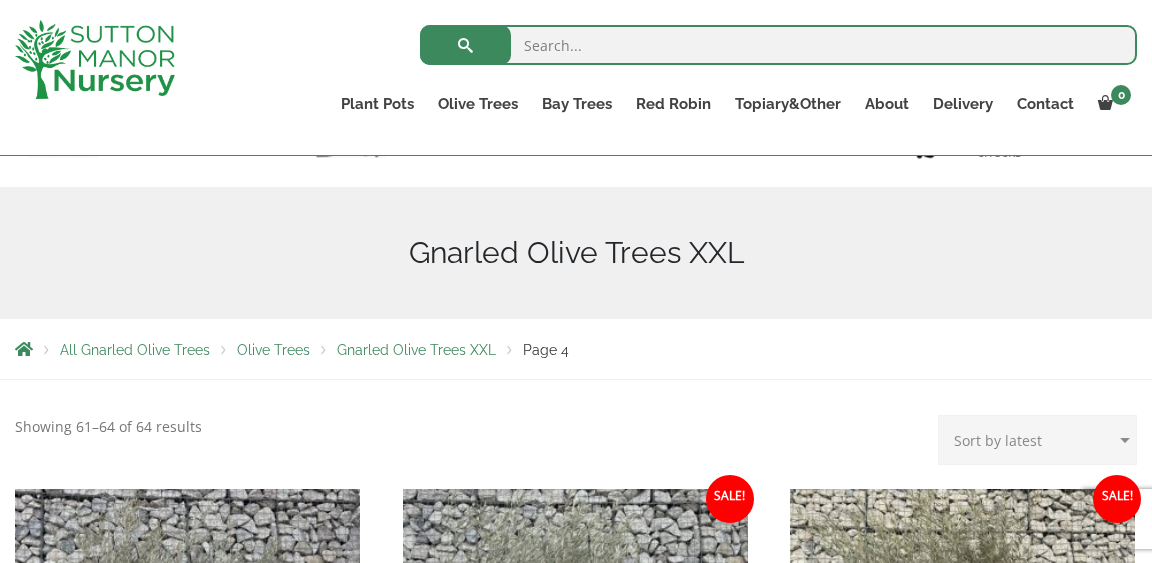 click on "Sort by popularity
Sort by latest
Sort by price: low to high
Sort by price: high to low" at bounding box center [1037, 440] 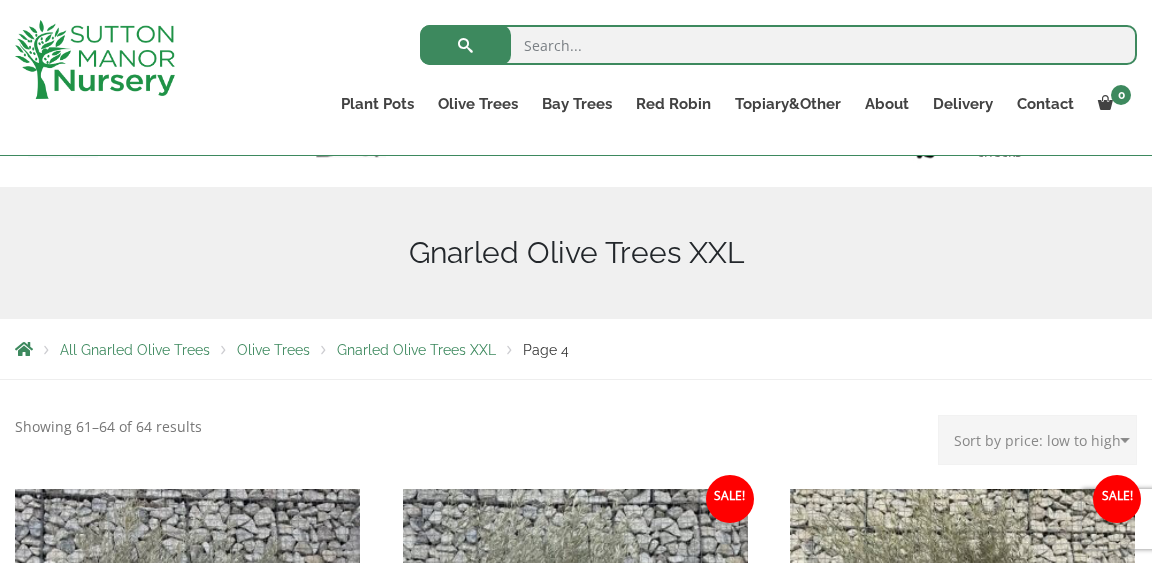 click on "Sort by price: low to high" at bounding box center (0, 0) 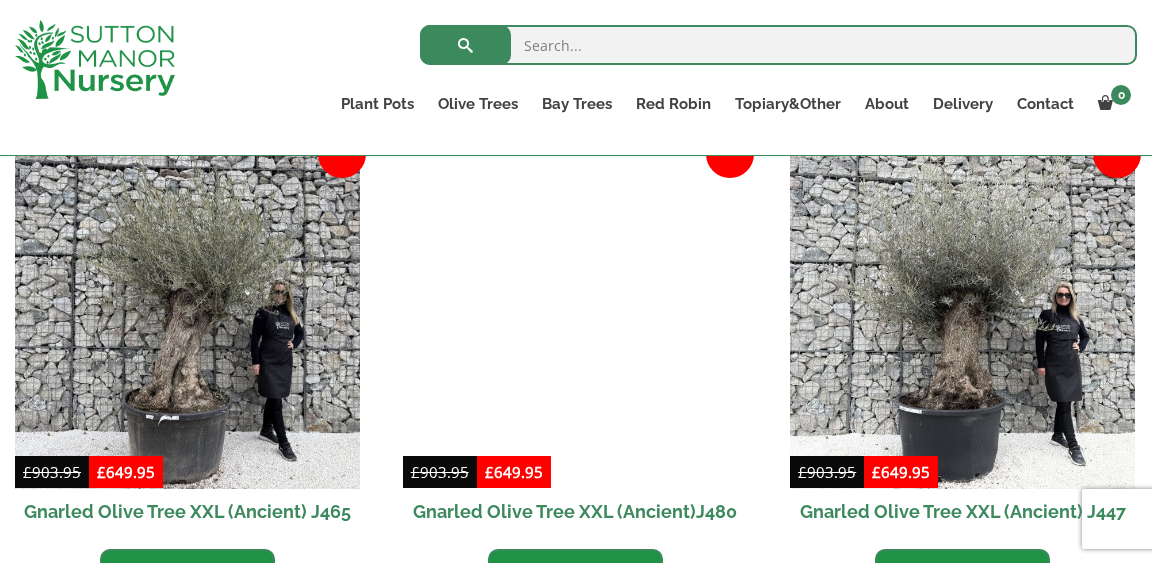 scroll, scrollTop: 2006, scrollLeft: 0, axis: vertical 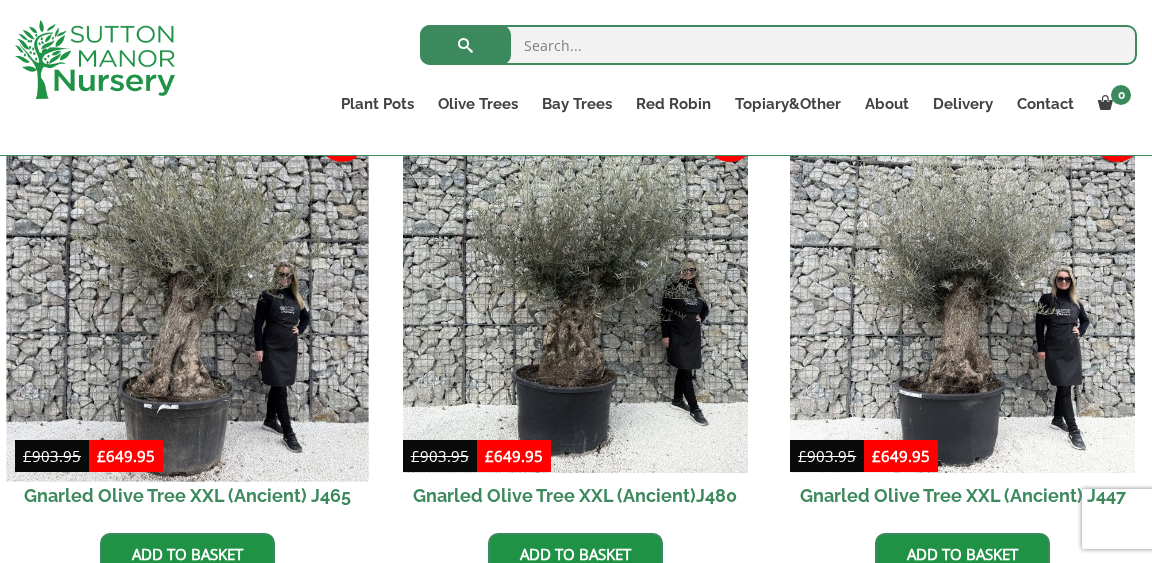 click at bounding box center (187, 300) 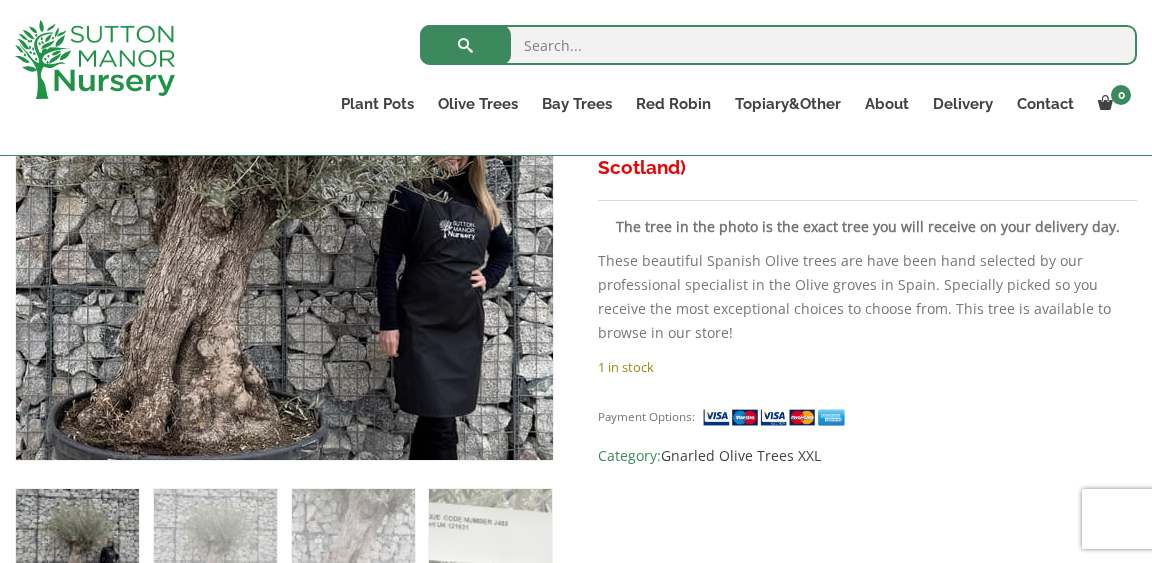 scroll, scrollTop: 509, scrollLeft: 0, axis: vertical 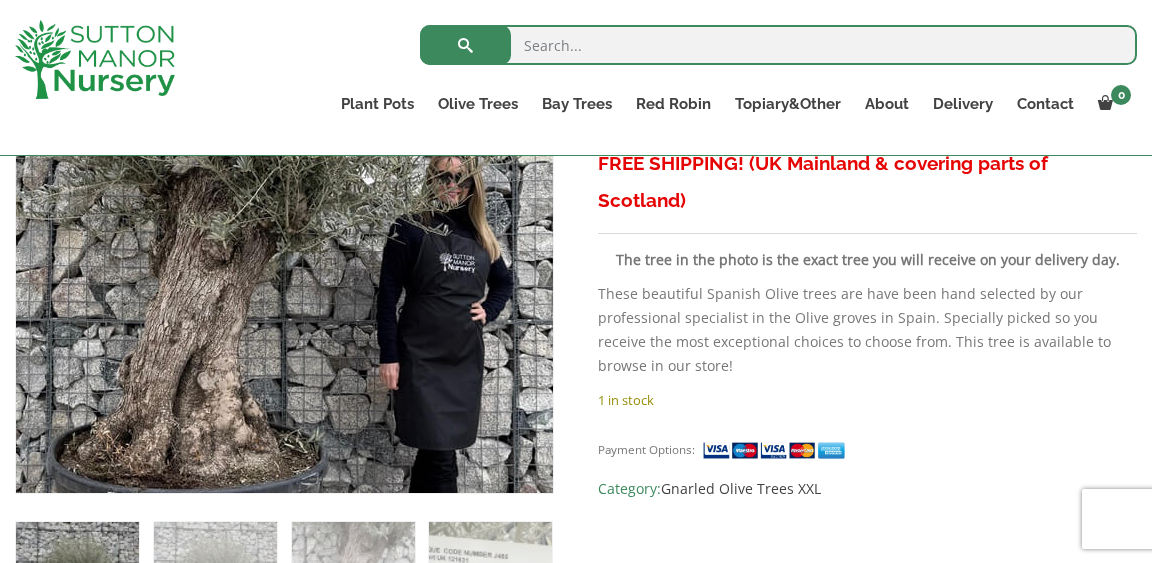 click at bounding box center (214, 240) 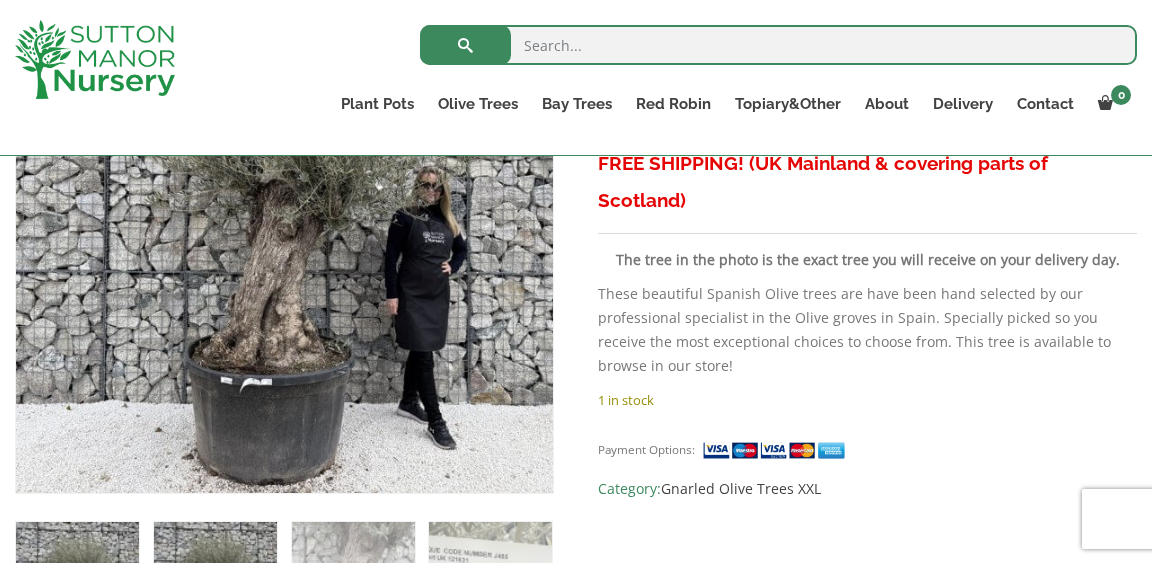 click at bounding box center [215, 583] 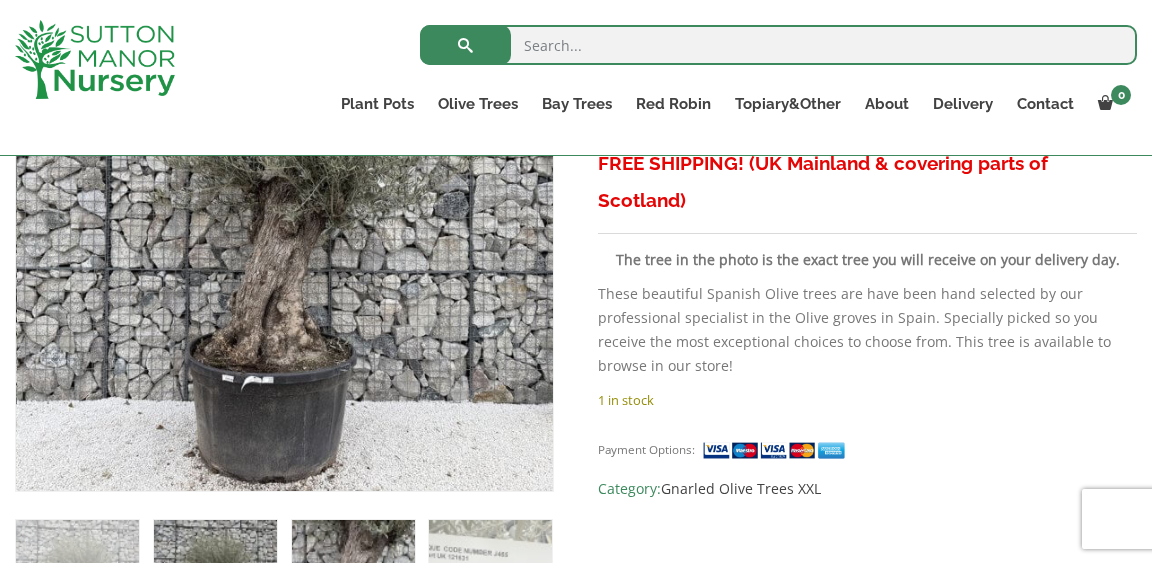 click at bounding box center (353, 581) 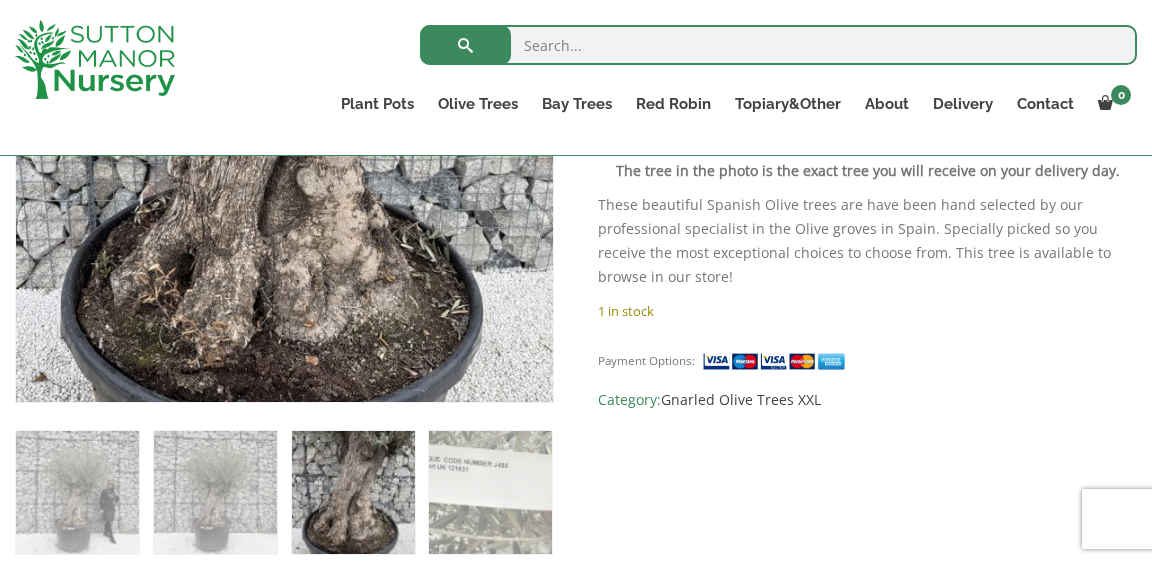 scroll, scrollTop: 599, scrollLeft: 0, axis: vertical 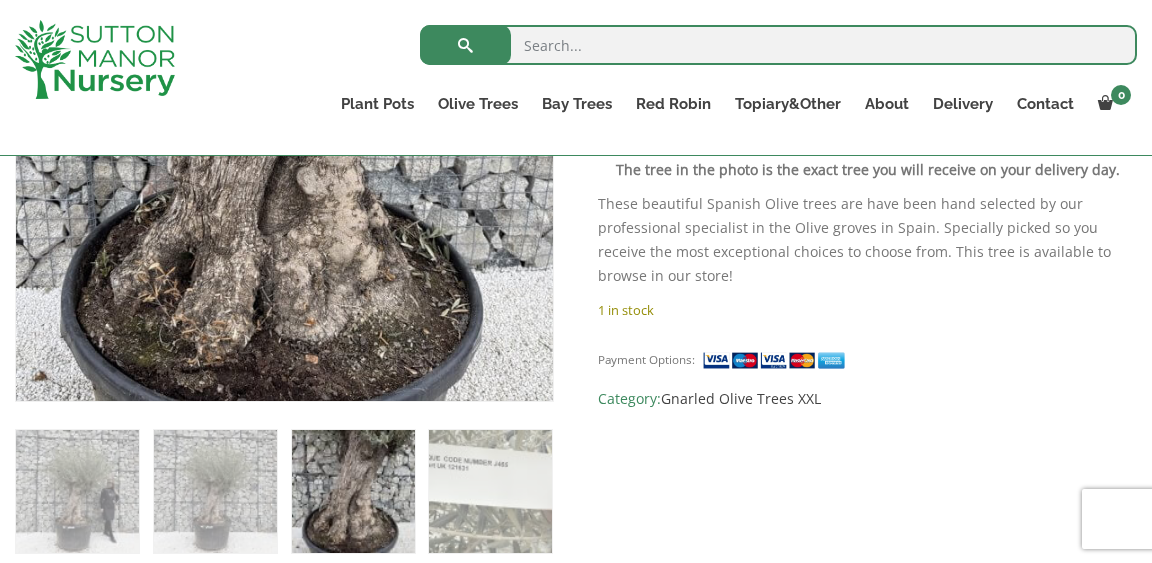 click at bounding box center (353, 491) 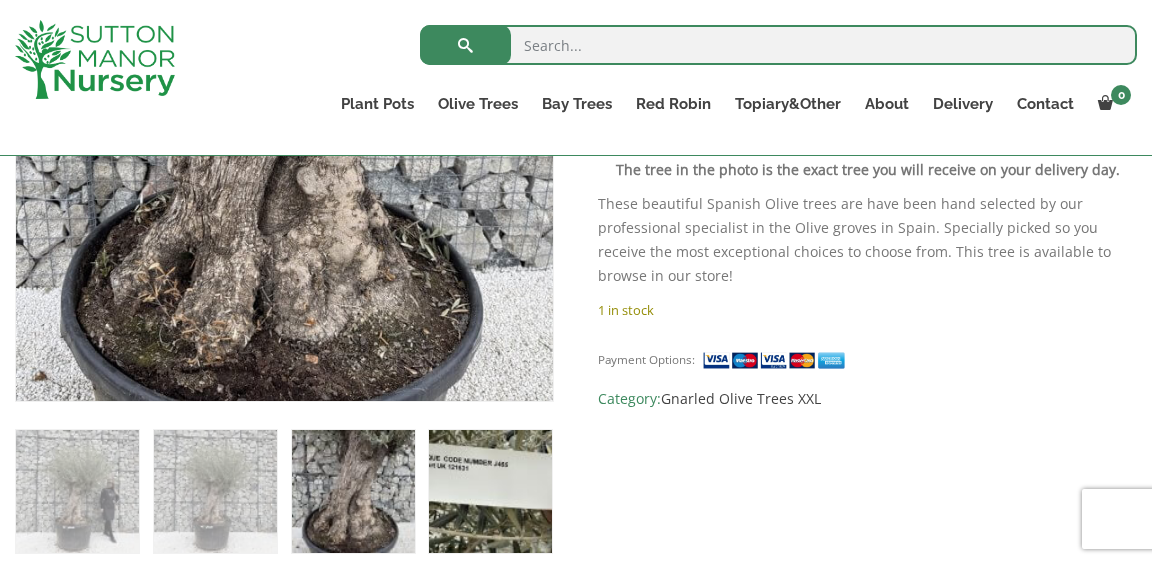 click at bounding box center (490, 491) 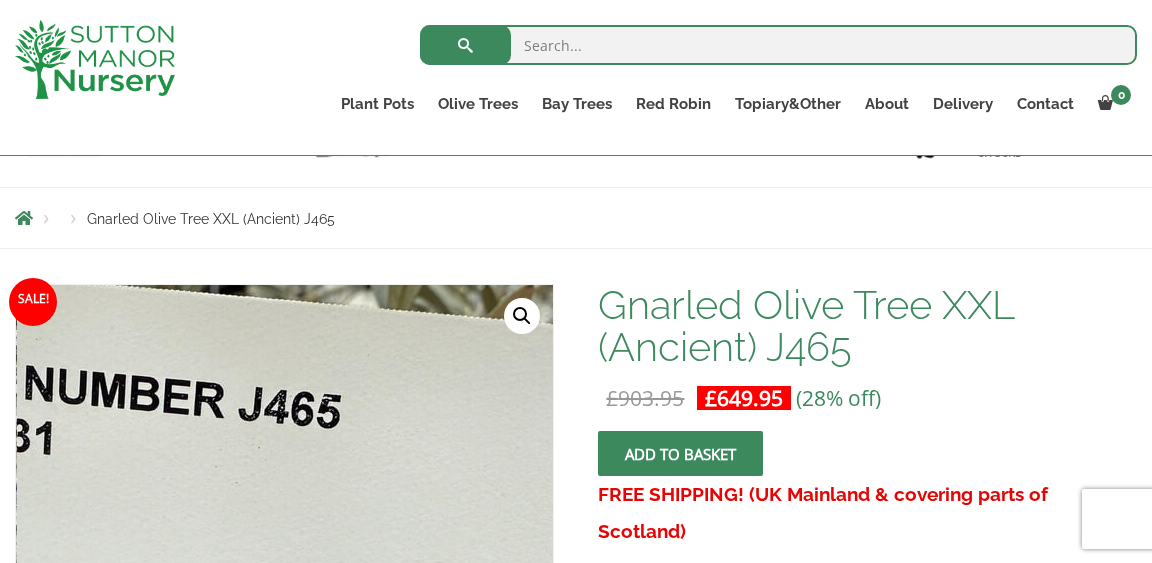 scroll, scrollTop: 176, scrollLeft: 0, axis: vertical 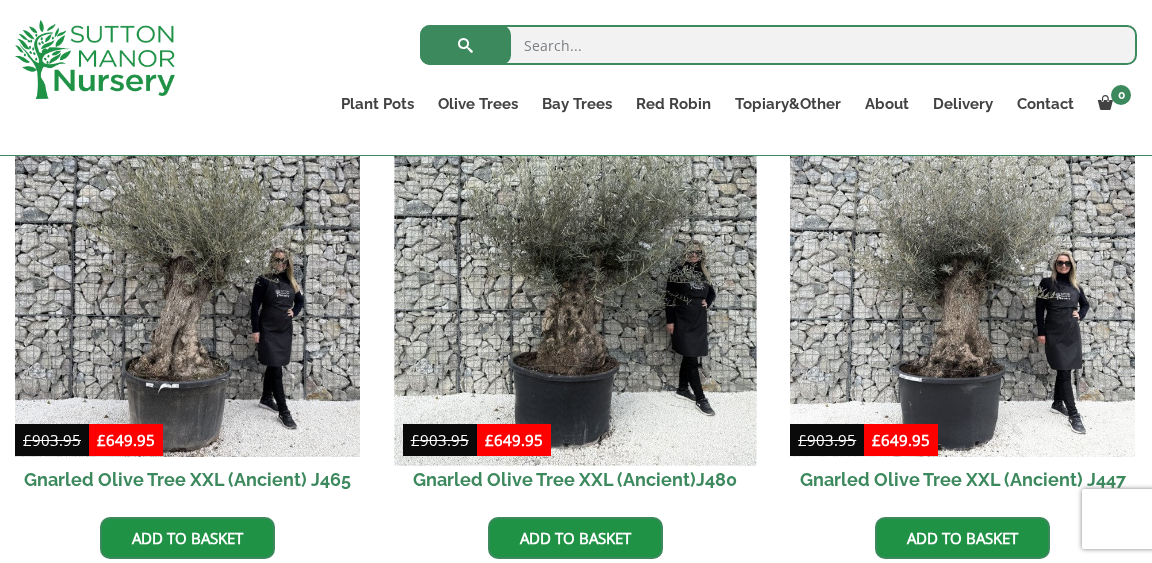 click at bounding box center [575, 284] 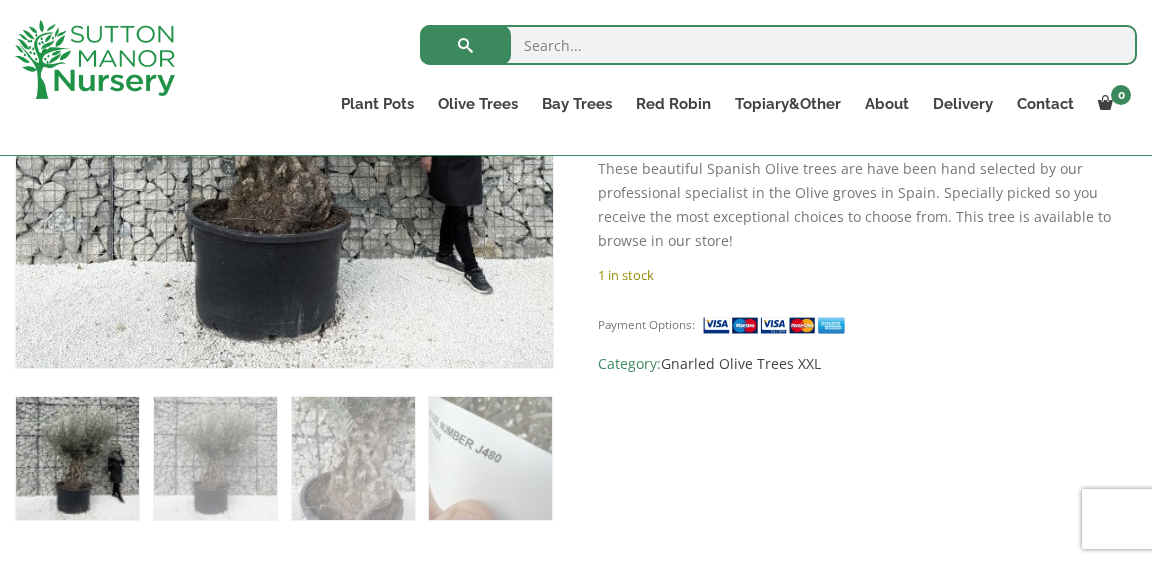 scroll, scrollTop: 636, scrollLeft: 0, axis: vertical 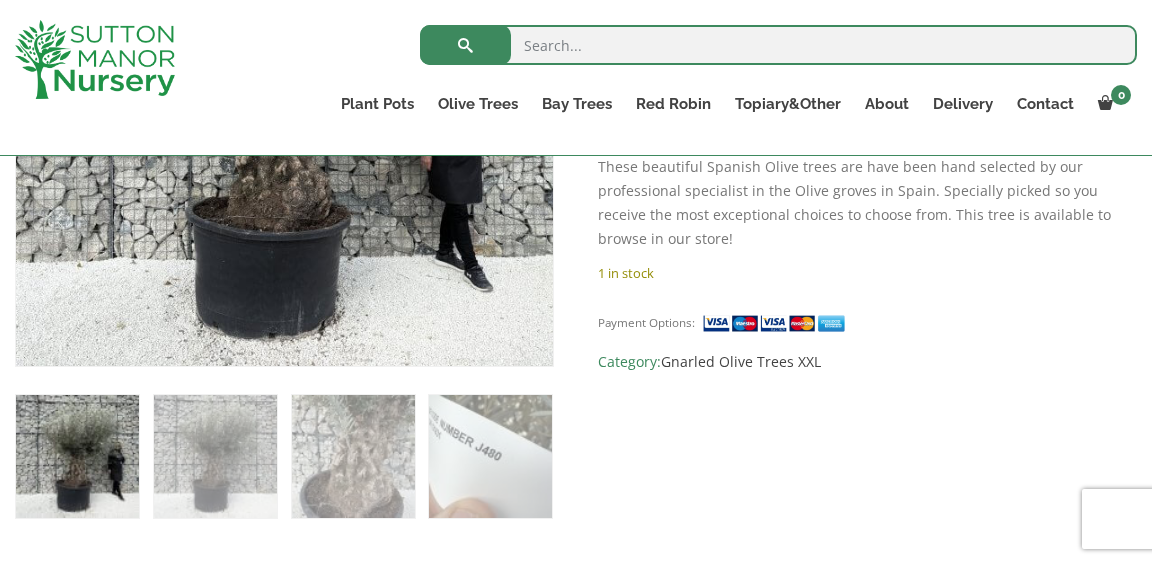 click at bounding box center (353, 456) 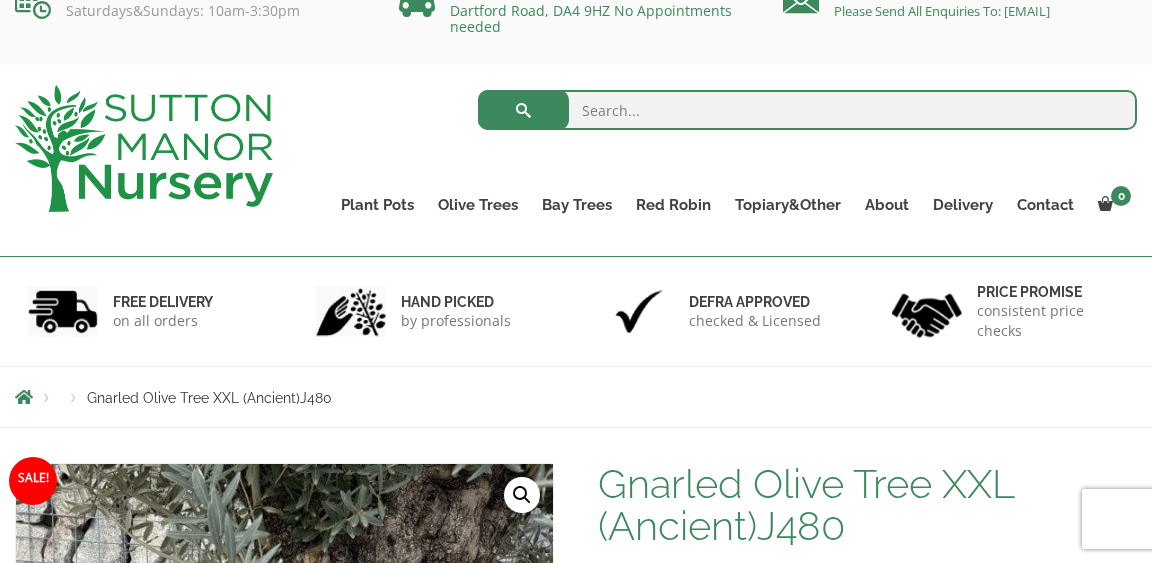 scroll, scrollTop: 24, scrollLeft: 0, axis: vertical 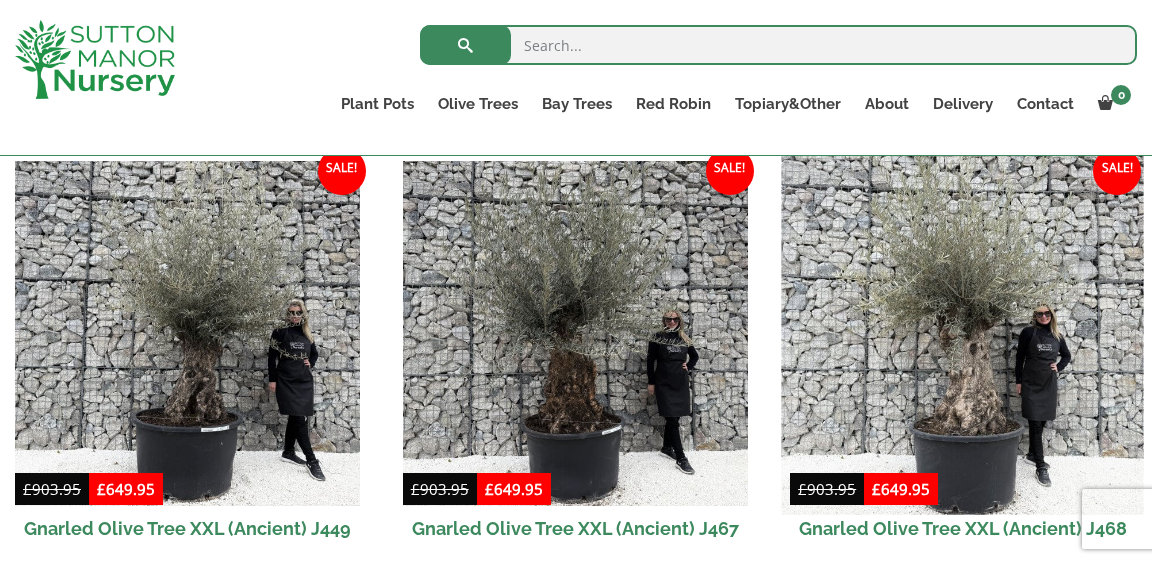 click at bounding box center (963, 333) 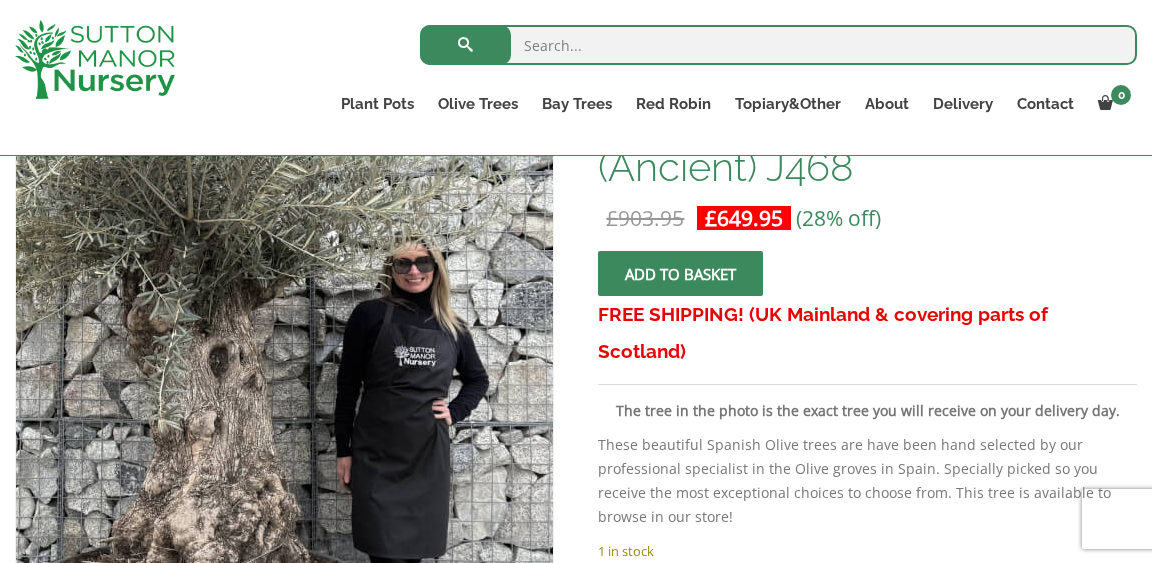 scroll, scrollTop: 345, scrollLeft: 0, axis: vertical 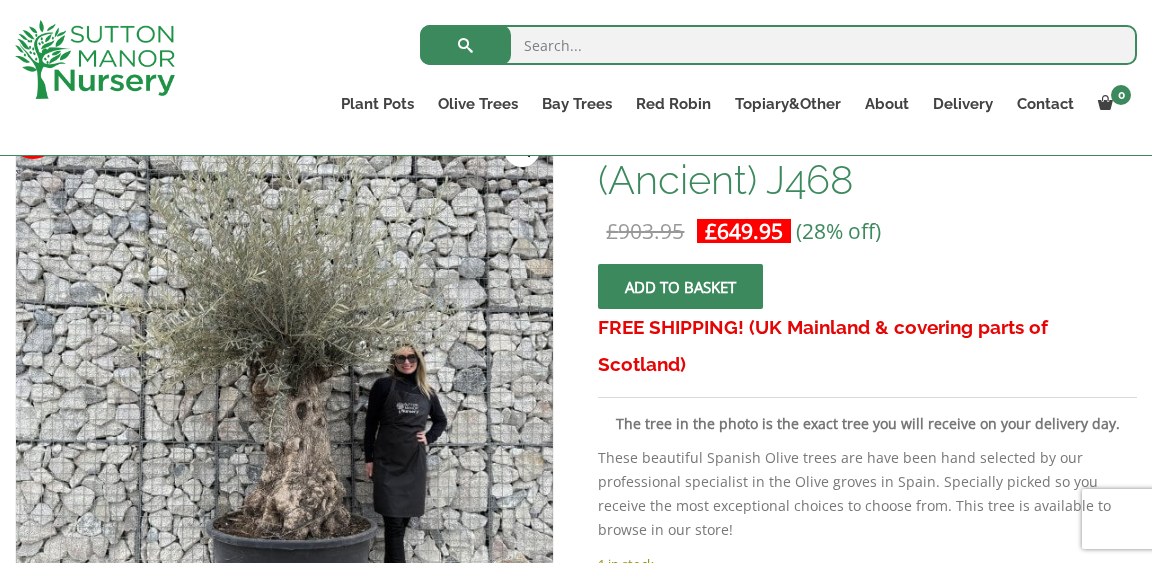 click on "Add to basket" at bounding box center [680, 286] 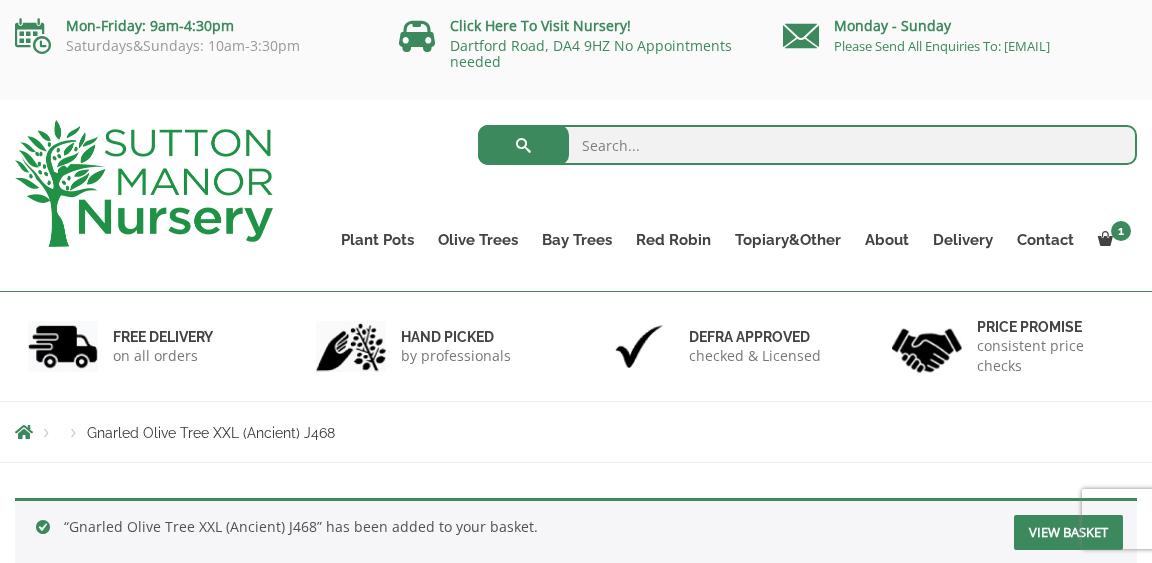 scroll, scrollTop: 0, scrollLeft: 0, axis: both 